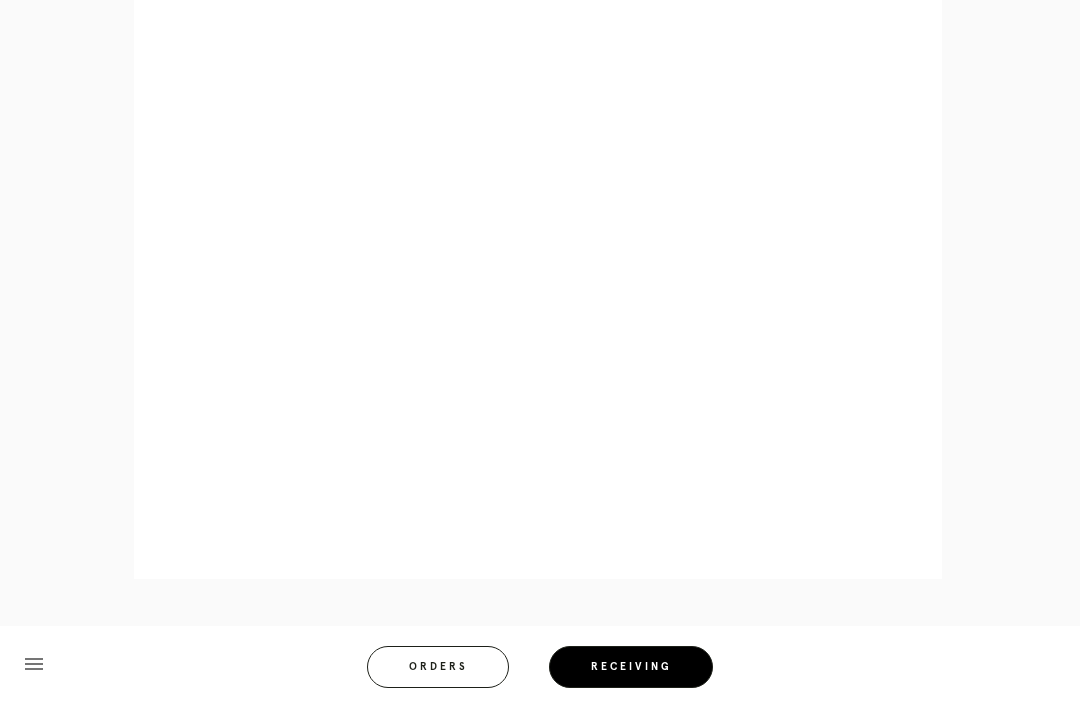 scroll, scrollTop: 858, scrollLeft: 0, axis: vertical 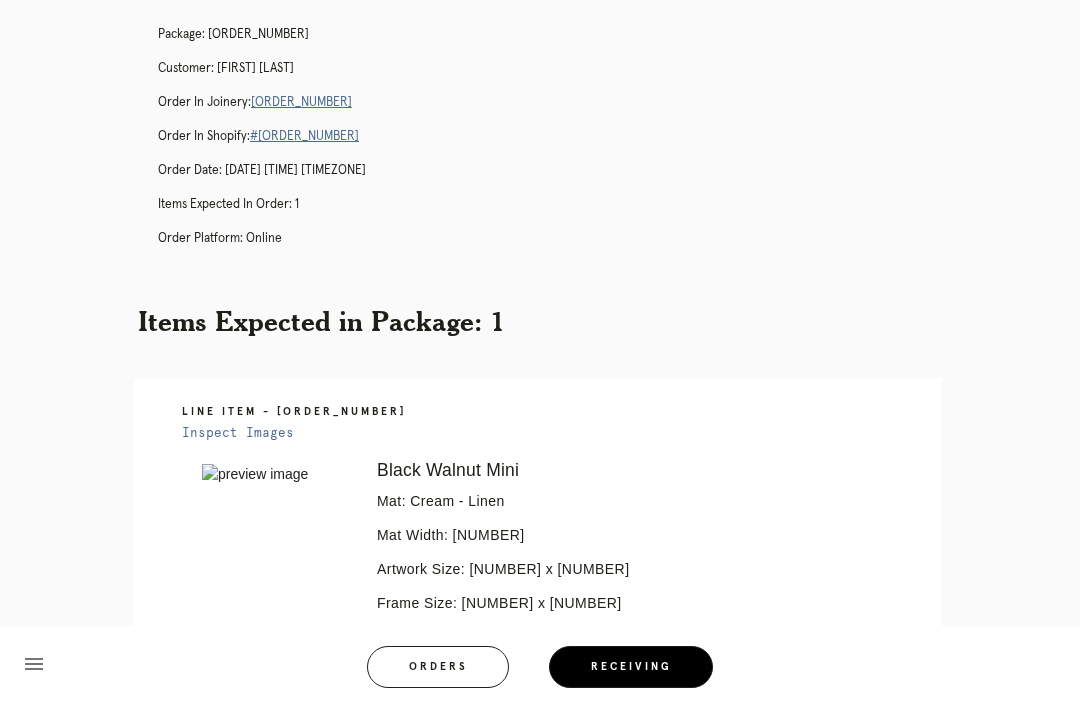 click on "Orders" at bounding box center [438, 667] 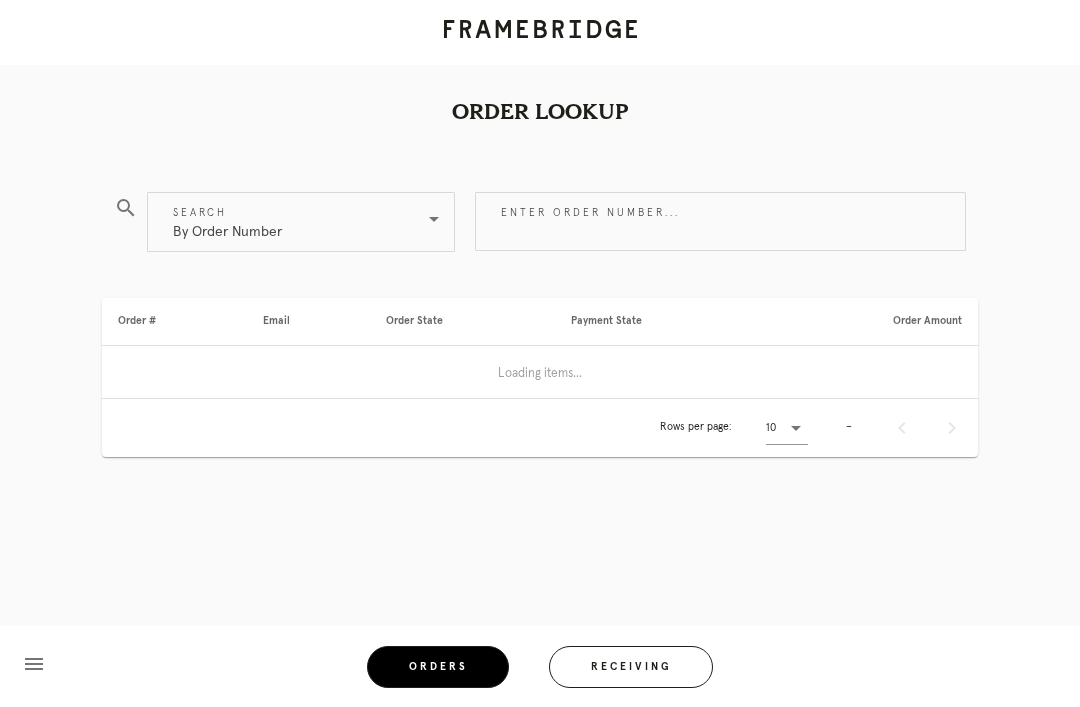 scroll, scrollTop: 0, scrollLeft: 0, axis: both 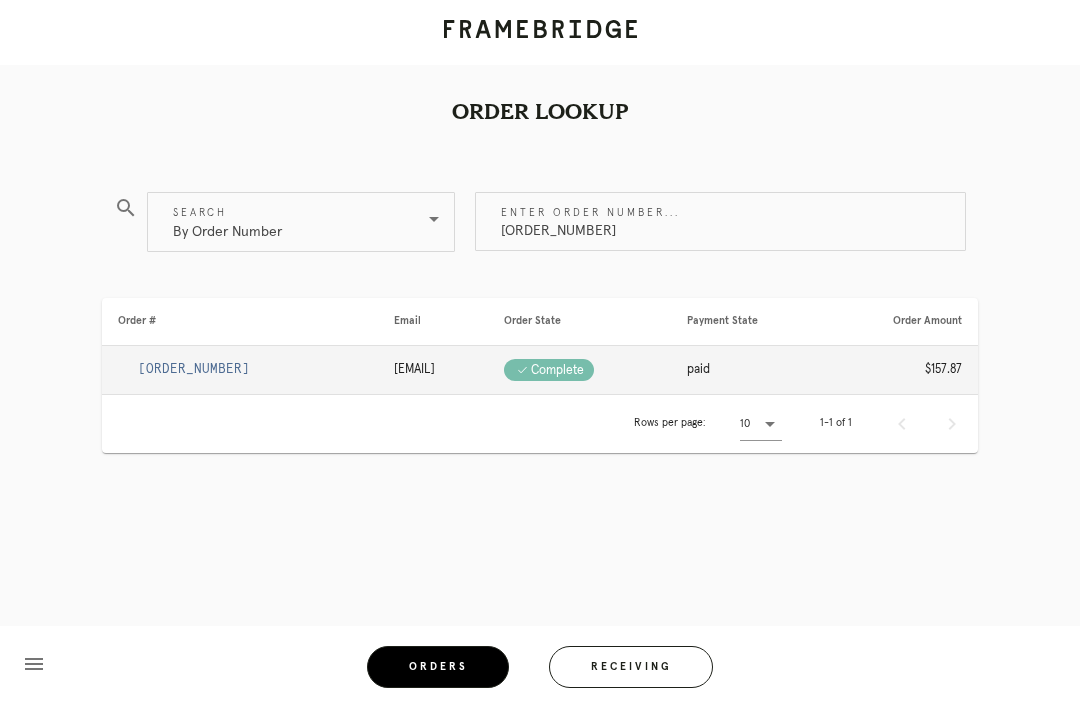 type on "M761740807" 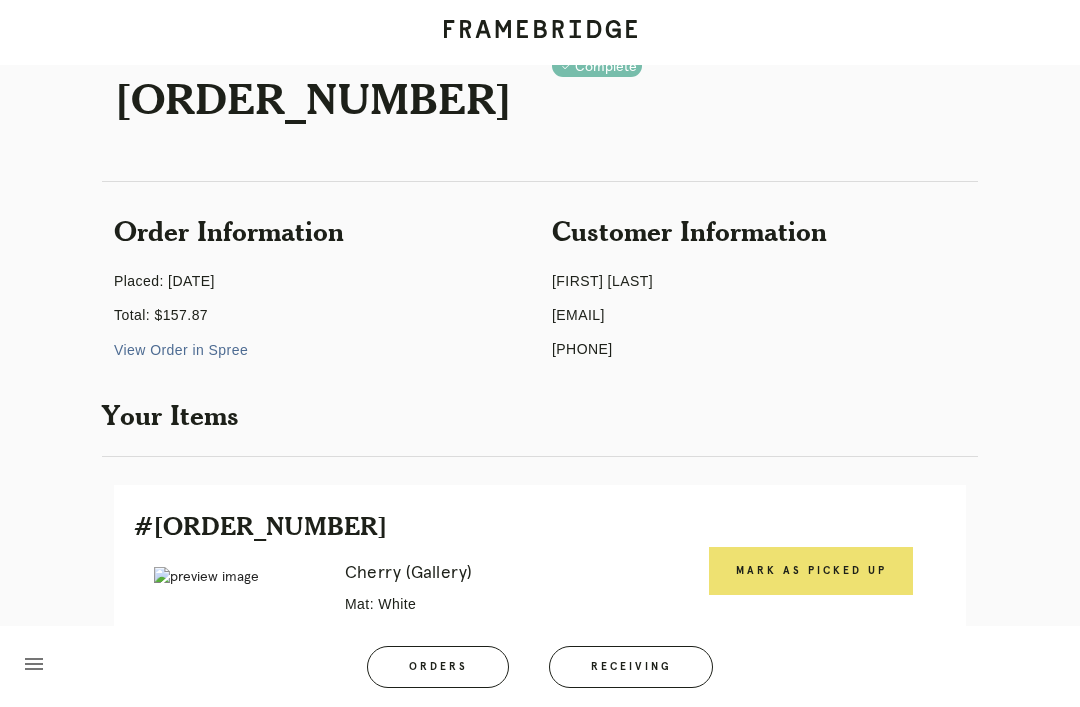 scroll, scrollTop: 104, scrollLeft: 0, axis: vertical 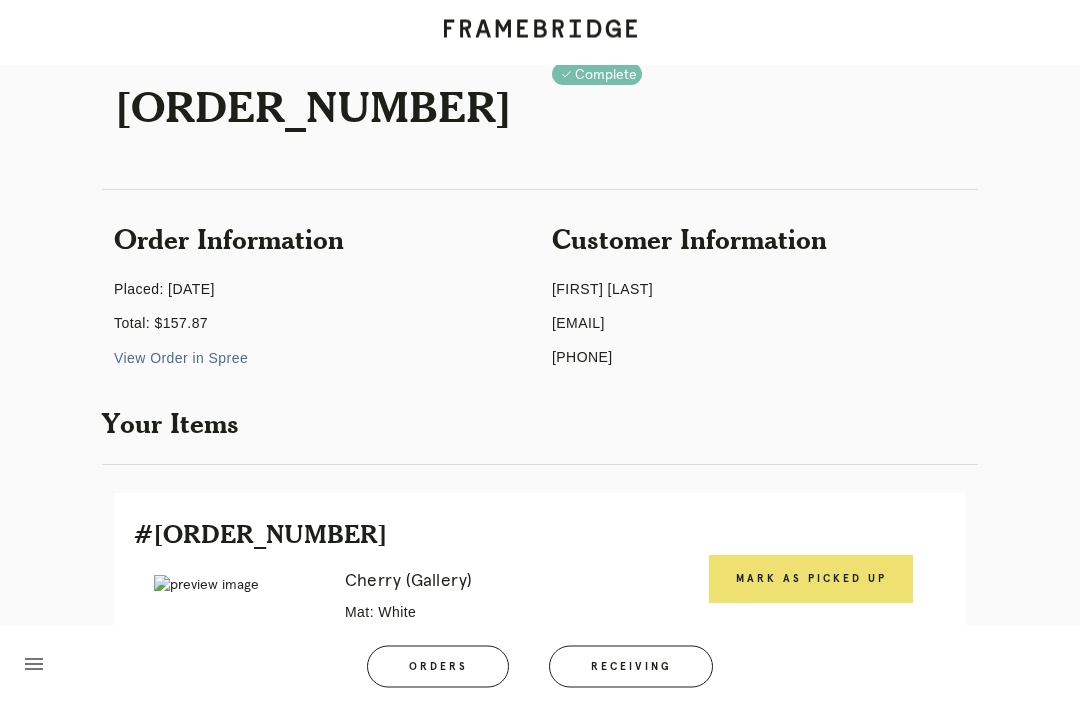 click on "Mark as Picked Up" at bounding box center [811, 580] 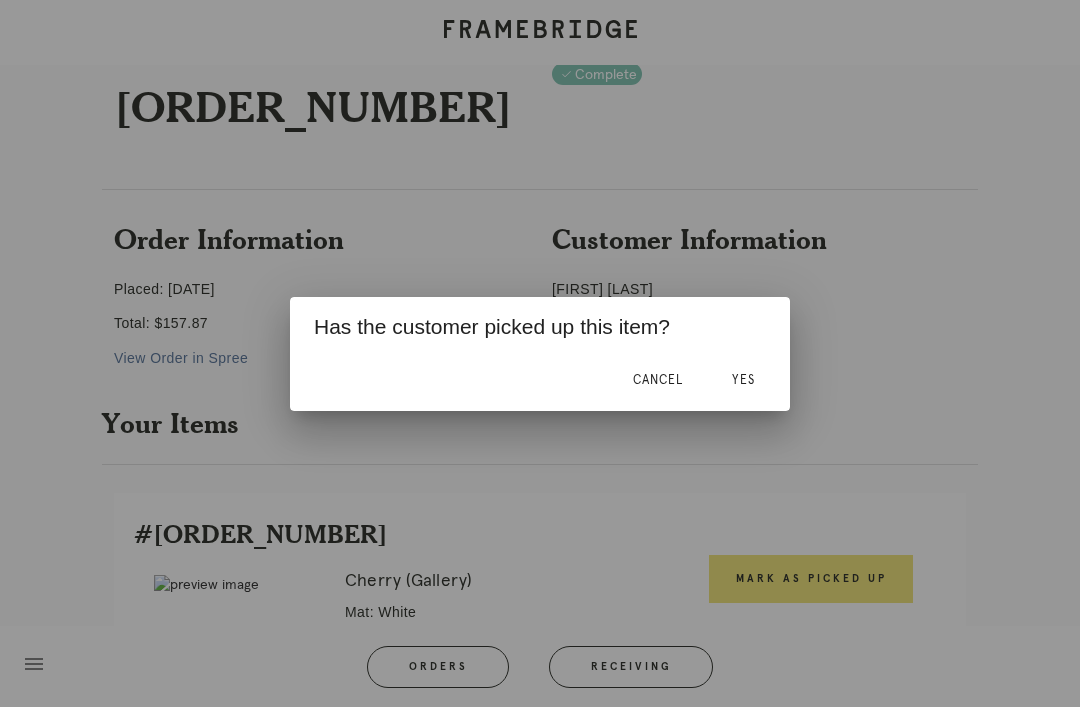 click on "Yes" at bounding box center (743, 381) 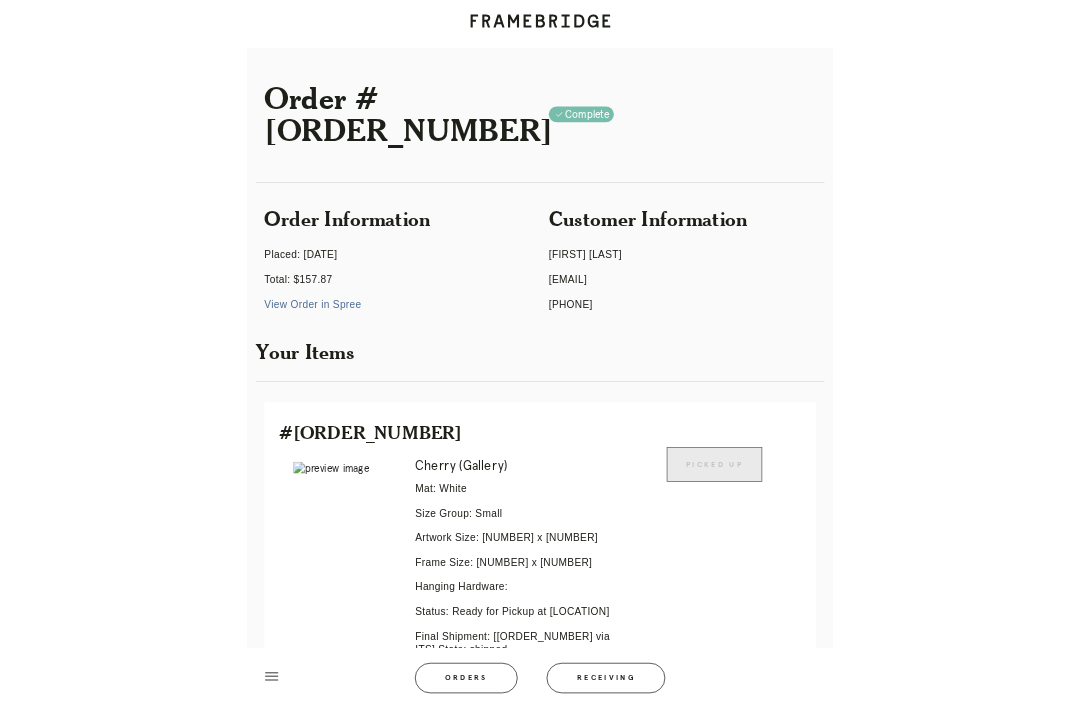 scroll, scrollTop: 105, scrollLeft: 0, axis: vertical 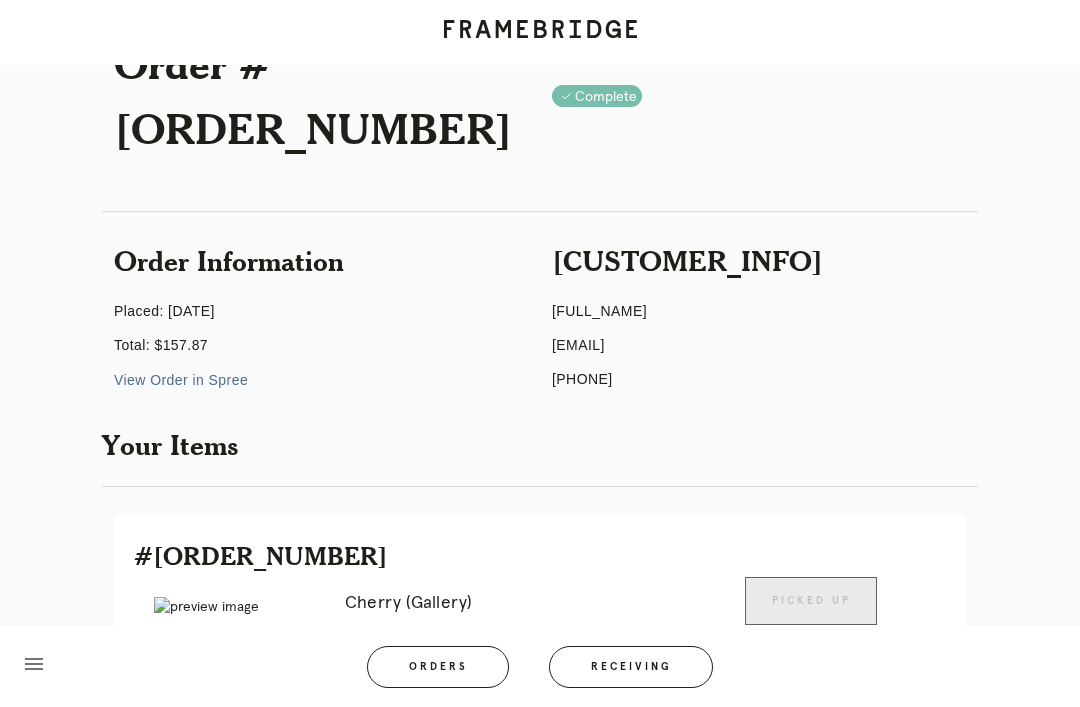 click on "Orders" at bounding box center (438, 667) 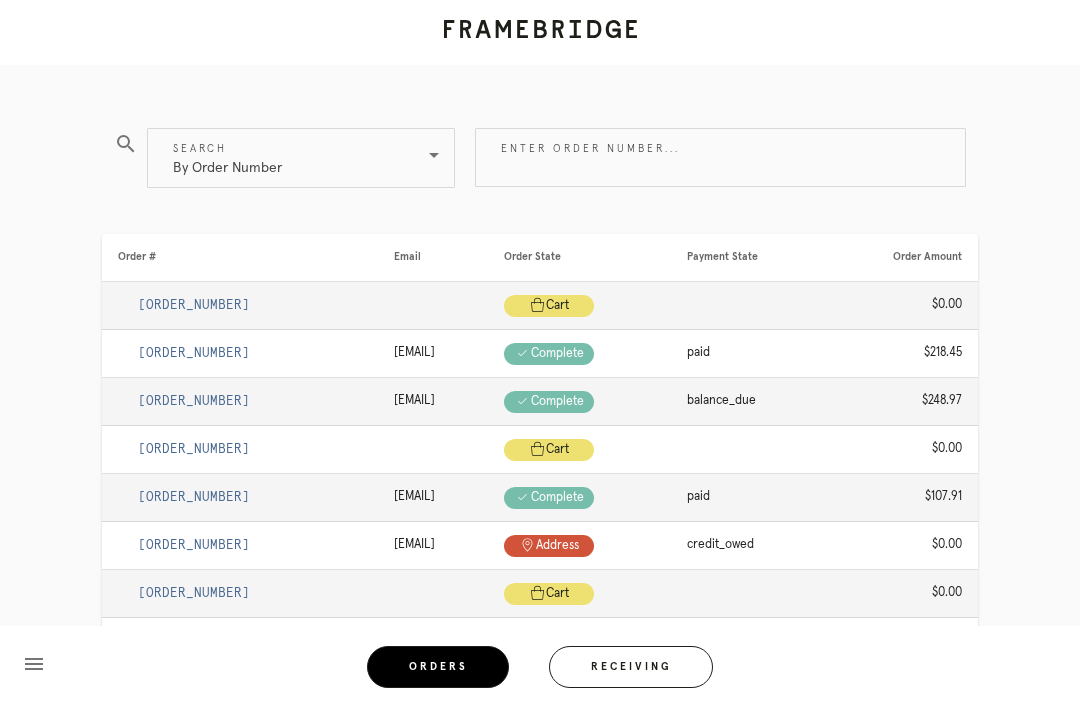 click on "Enter order number..." at bounding box center [720, 157] 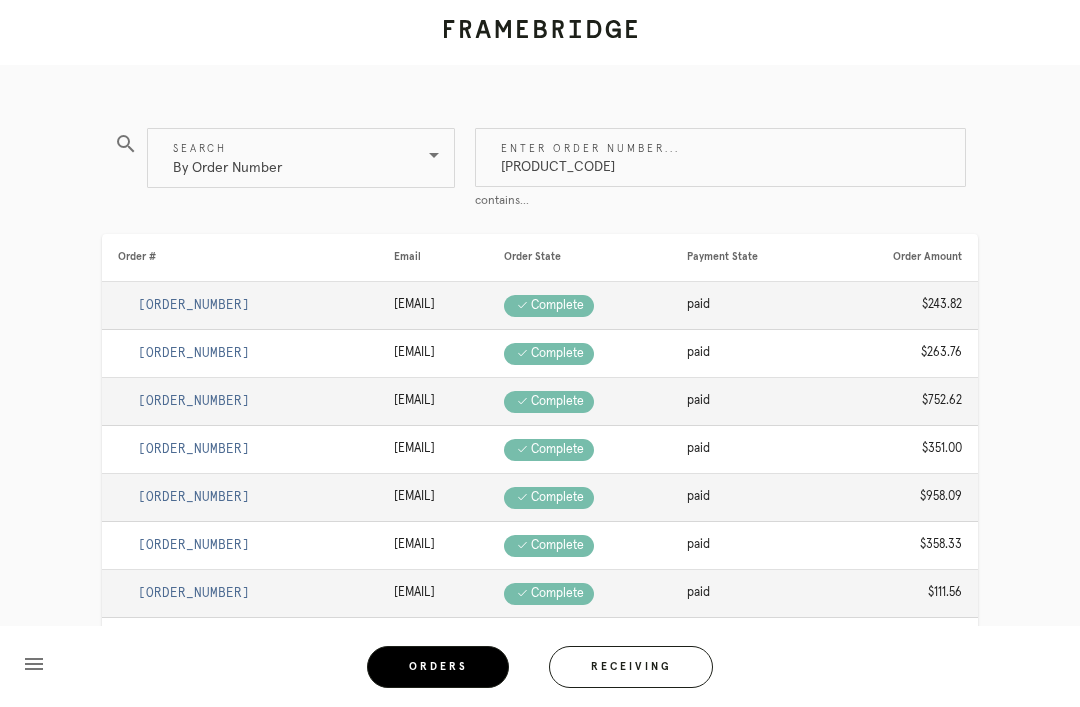 type on "[PRODUCT_CODE]" 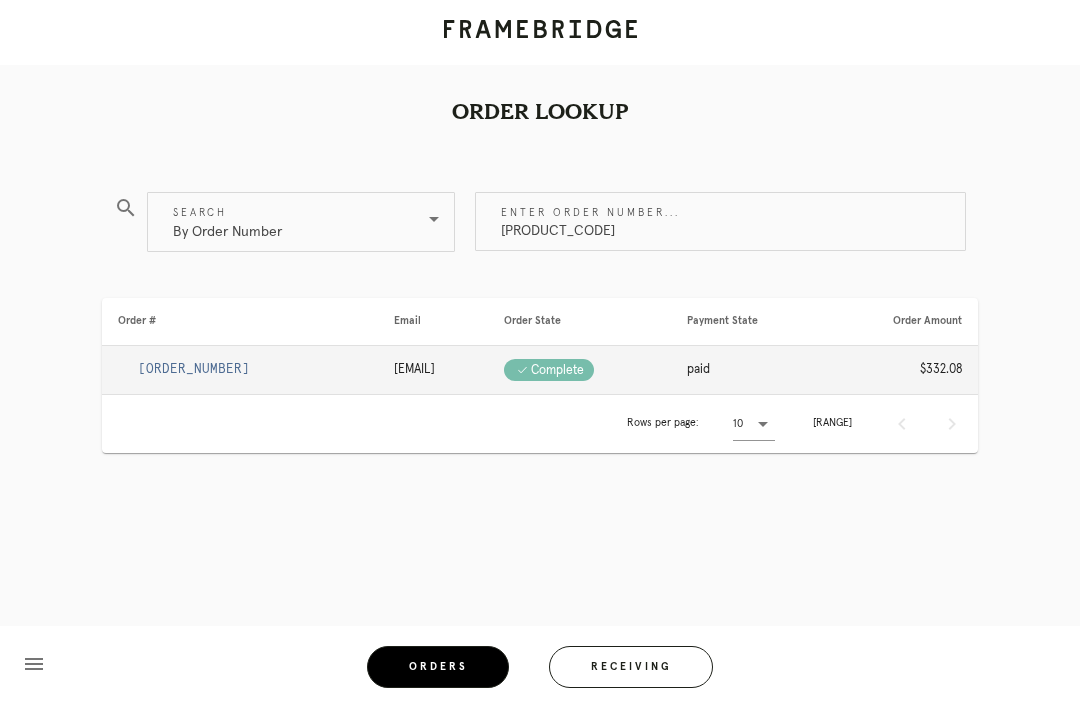 click on "[ORDER_NUMBER]" at bounding box center (194, 369) 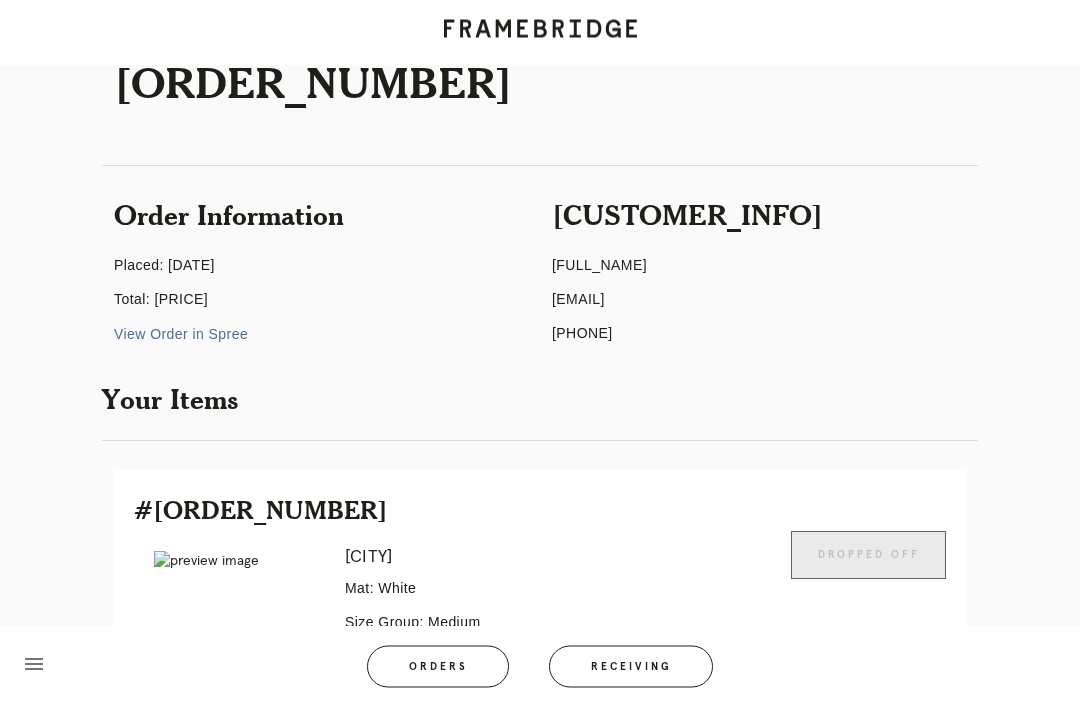 scroll, scrollTop: 113, scrollLeft: 0, axis: vertical 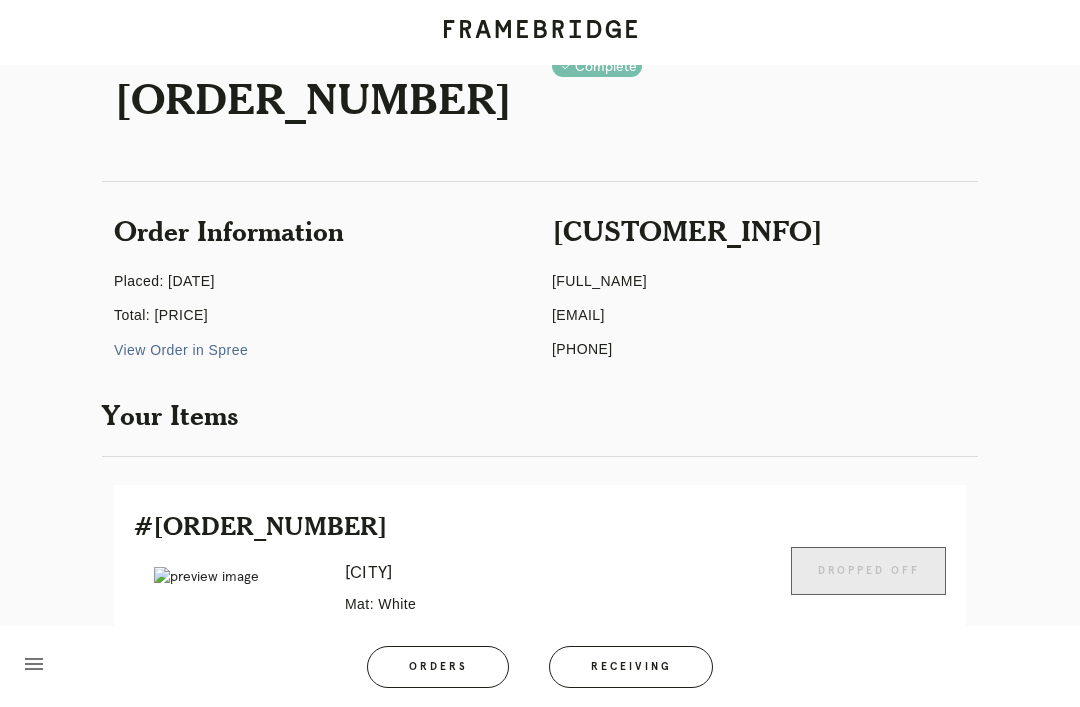 click on "Logged in as:   [EMAIL]   [LOCATION]
Logout" at bounding box center (540, 673) 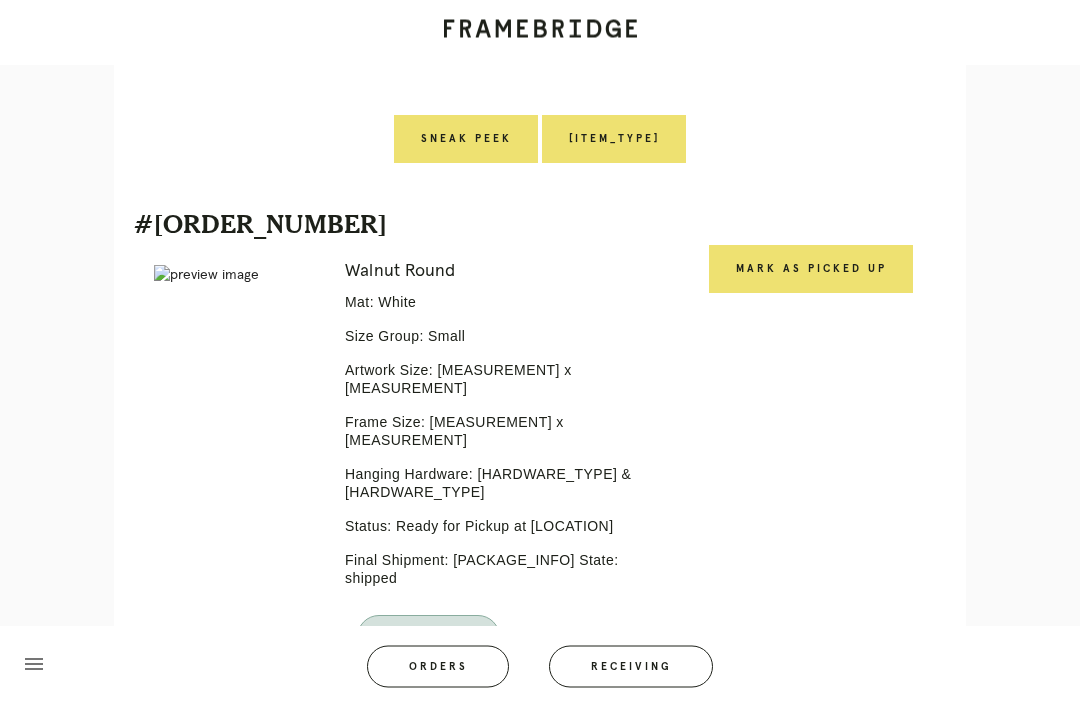 click on "Mark as Picked Up" at bounding box center [811, 270] 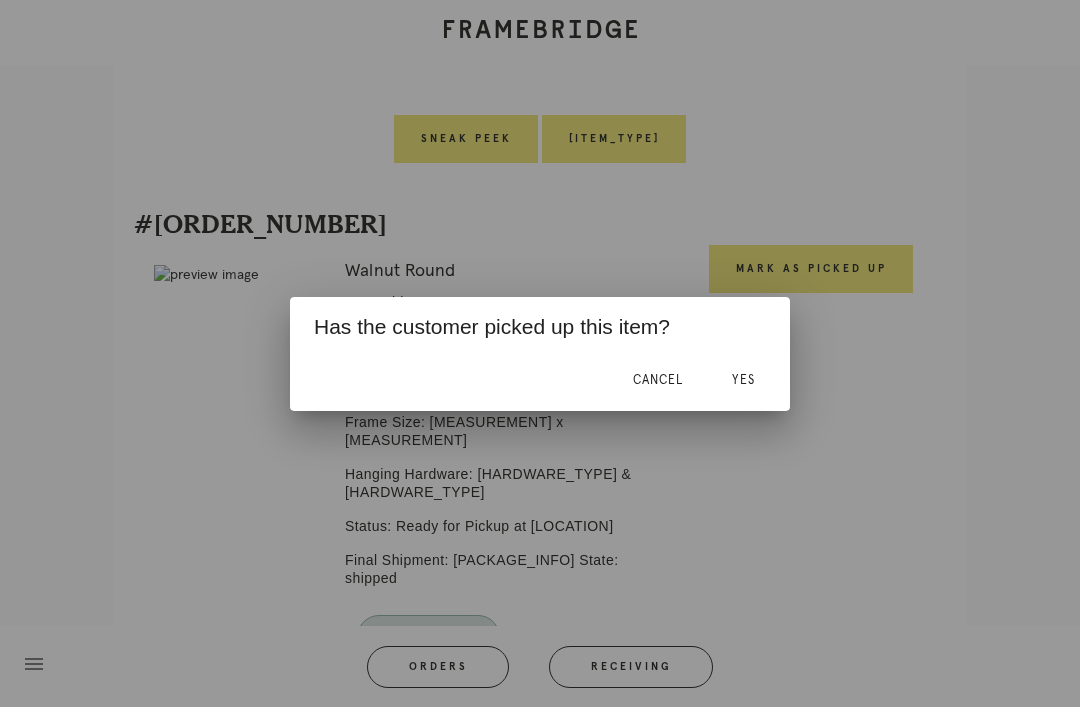 click on "Yes" at bounding box center (743, 380) 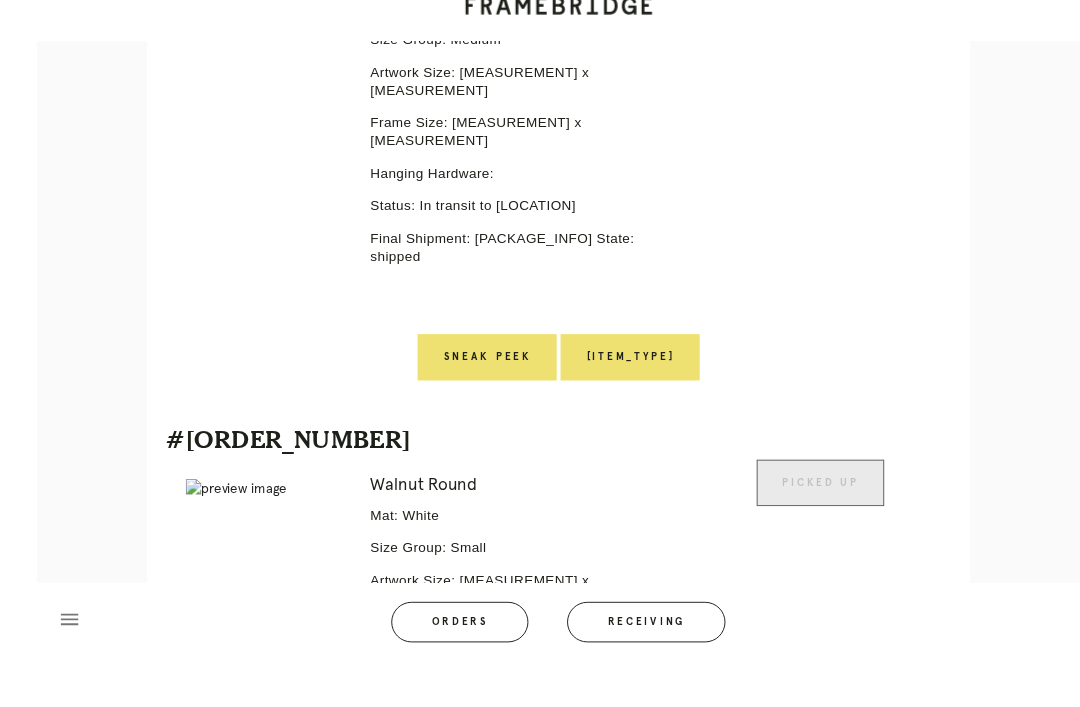 scroll, scrollTop: 861, scrollLeft: 0, axis: vertical 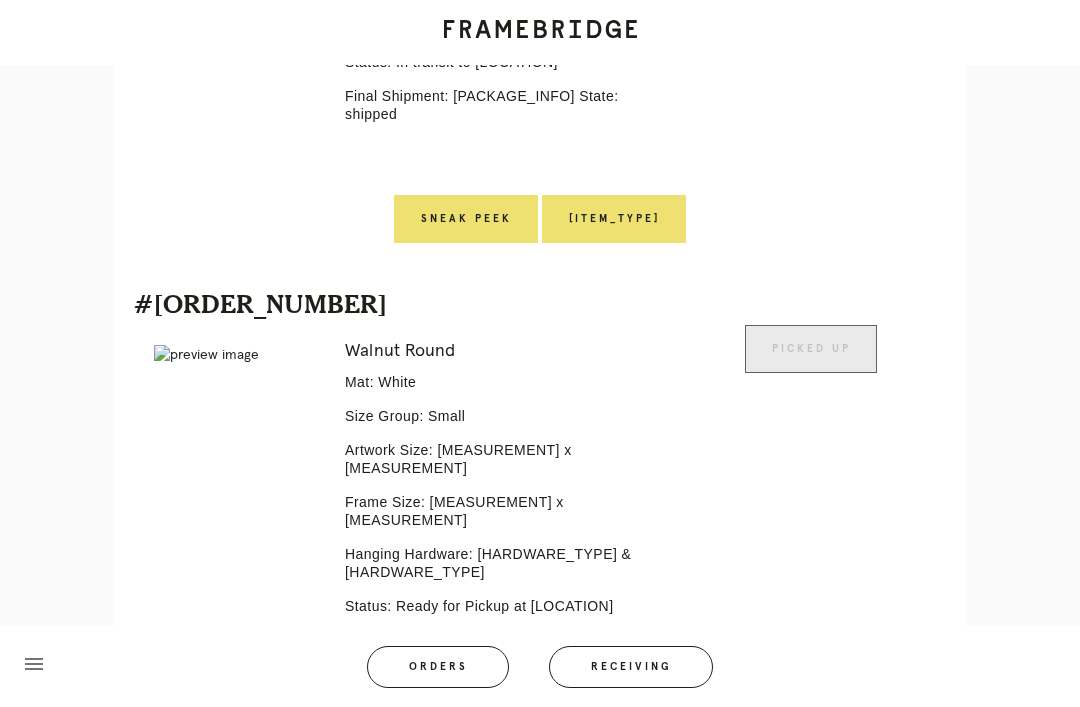 click at bounding box center [540, 32] 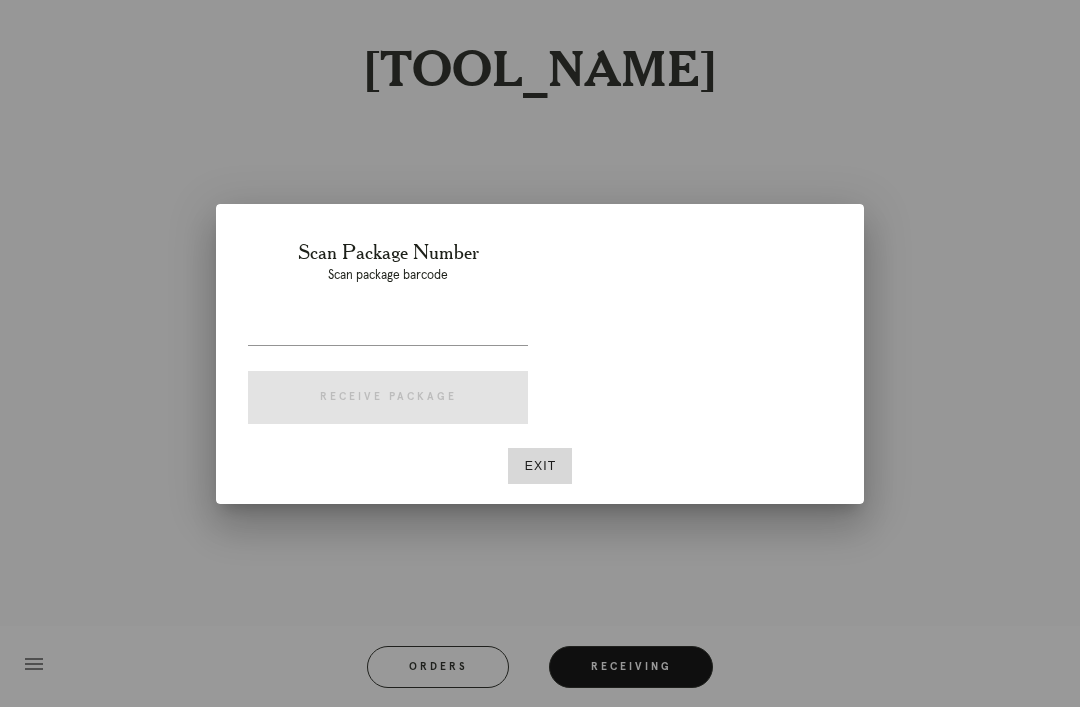 scroll, scrollTop: 64, scrollLeft: 0, axis: vertical 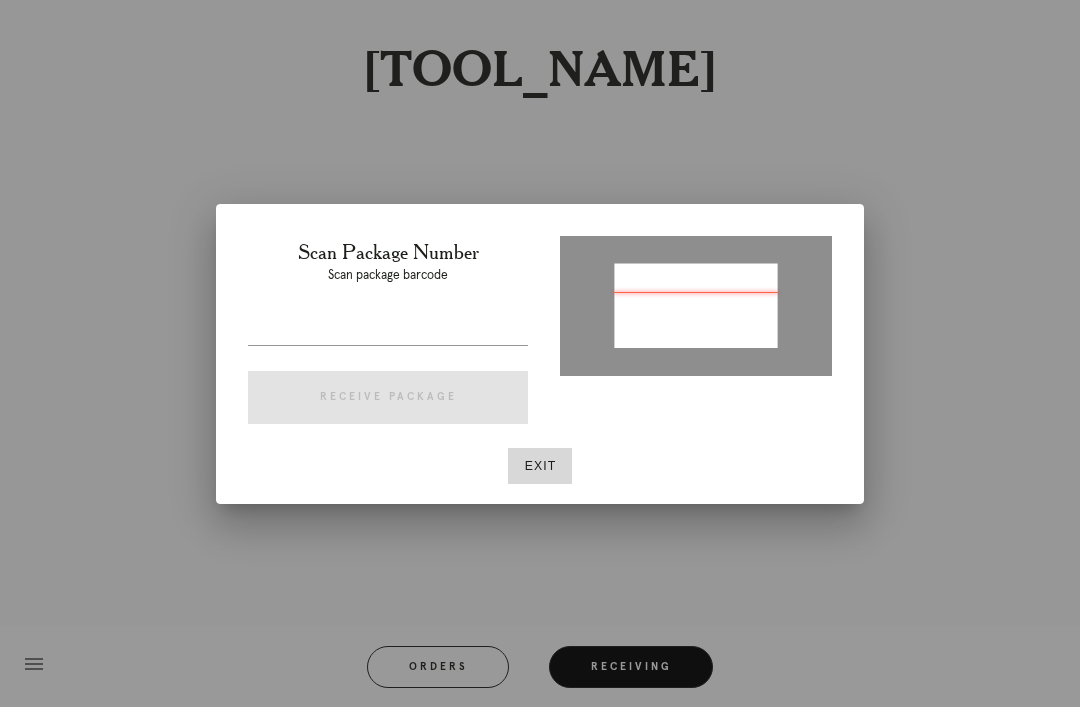 type on "[PACKAGE_ID]" 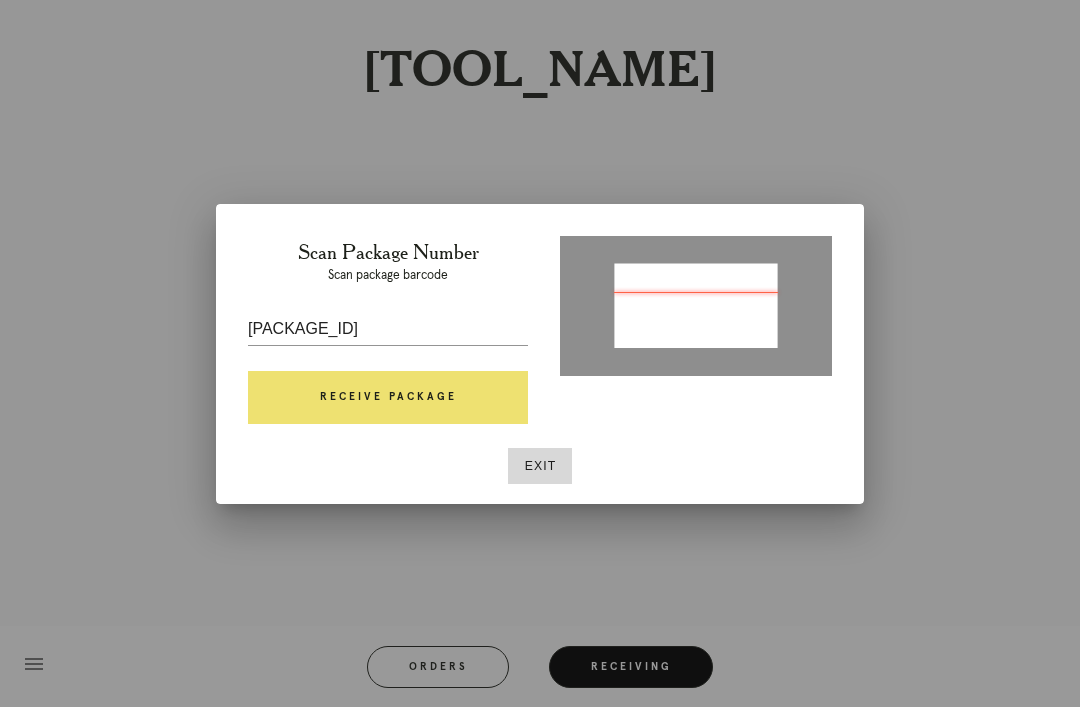 click on "Scan Package Number   Scan package barcode   [PACKAGE_ID]   Receive Package" at bounding box center [388, 336] 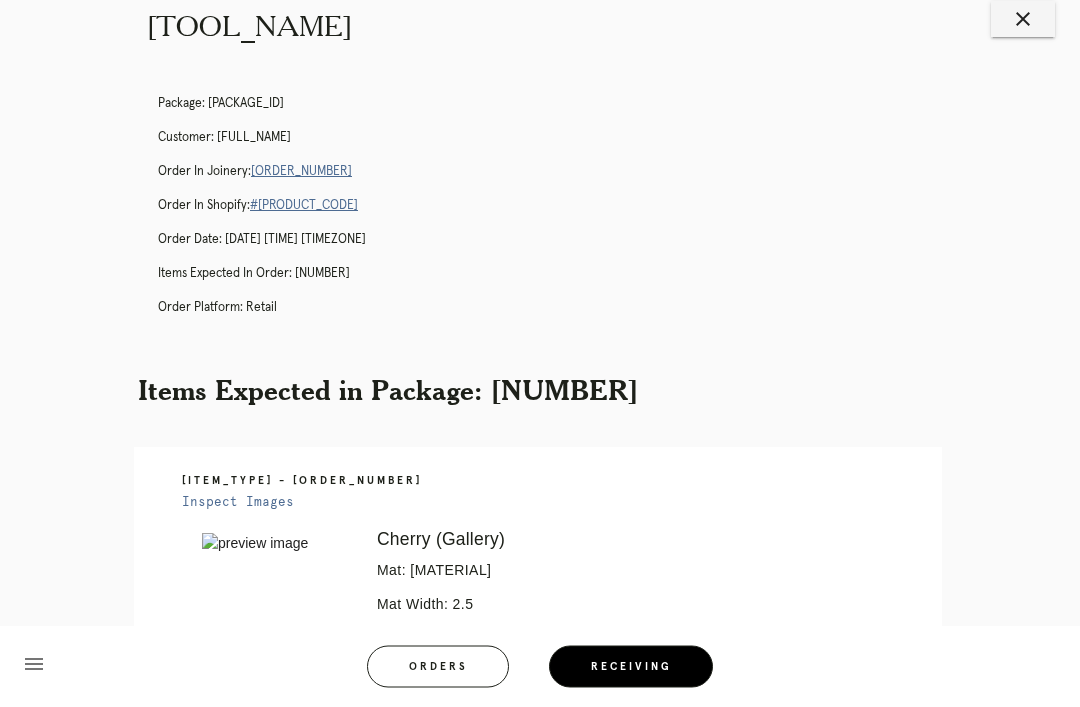 scroll, scrollTop: 10, scrollLeft: 0, axis: vertical 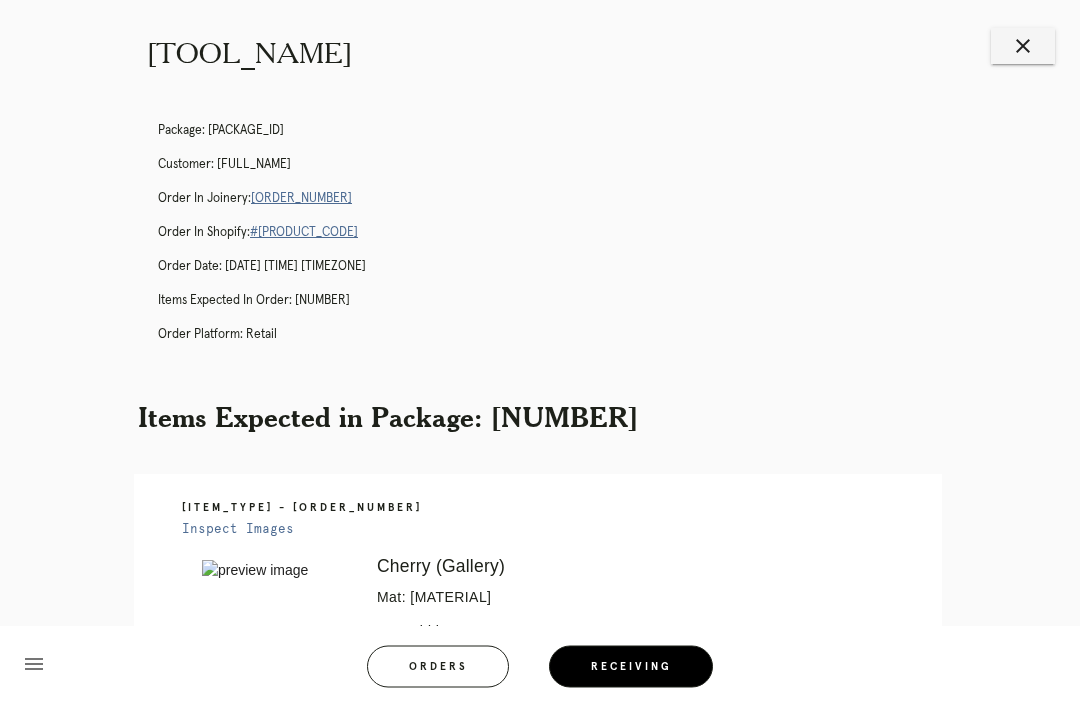click on "[ORDER_NUMBER]" at bounding box center [301, 199] 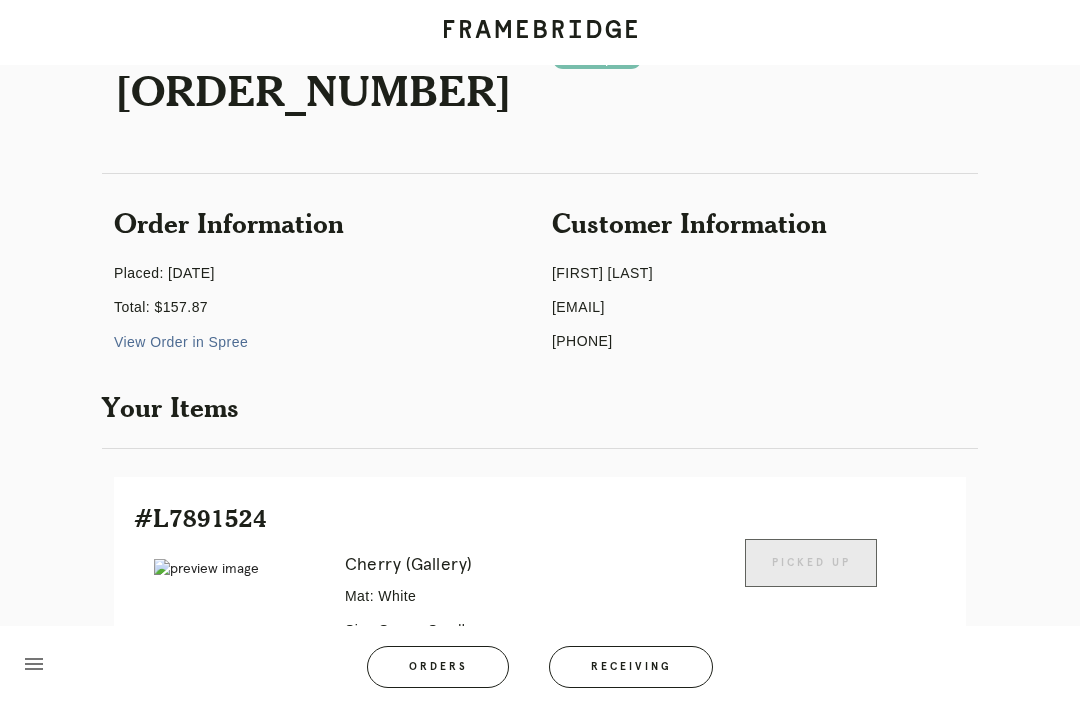 scroll, scrollTop: 428, scrollLeft: 0, axis: vertical 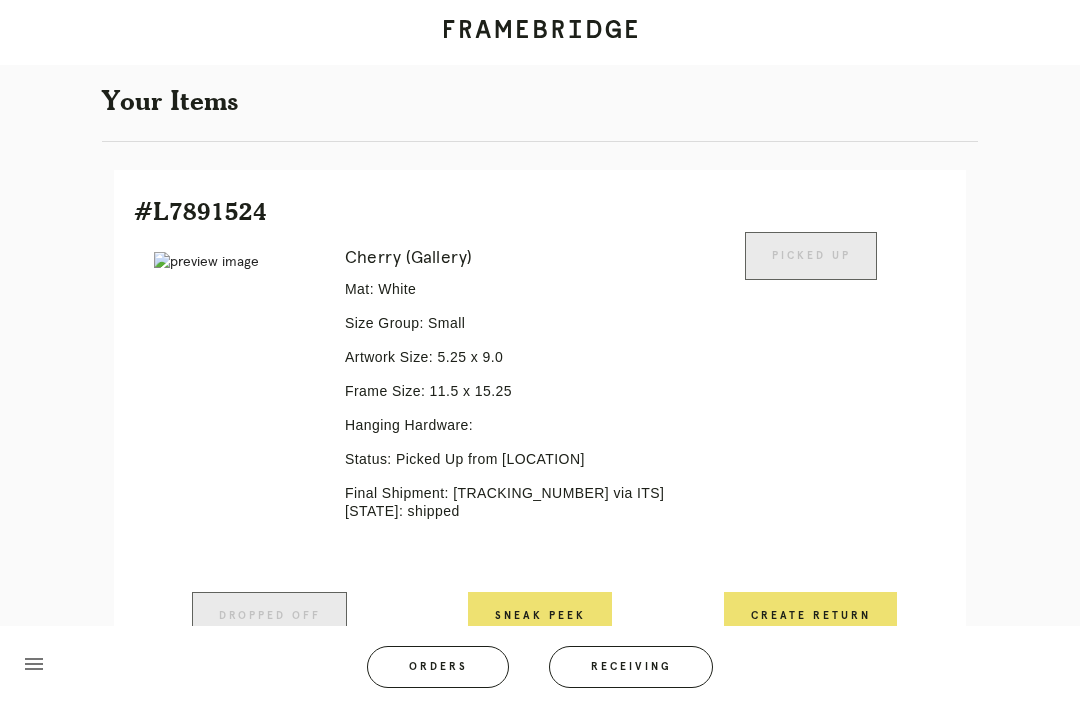 click on "Create Return" at bounding box center (810, 616) 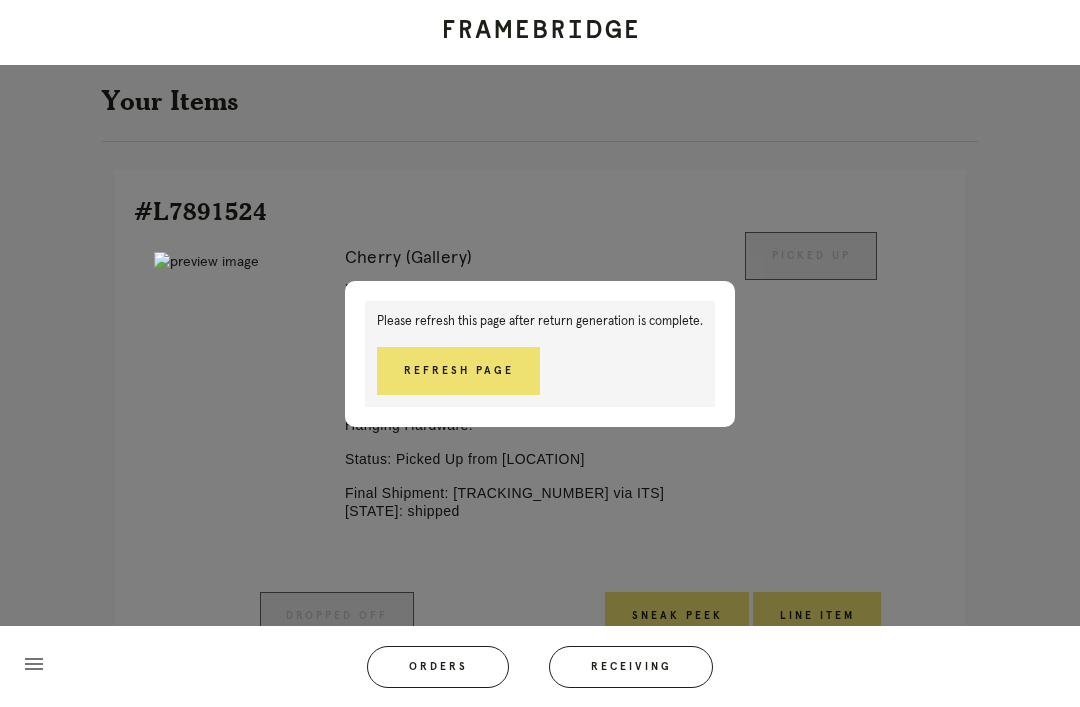 scroll, scrollTop: 442, scrollLeft: 0, axis: vertical 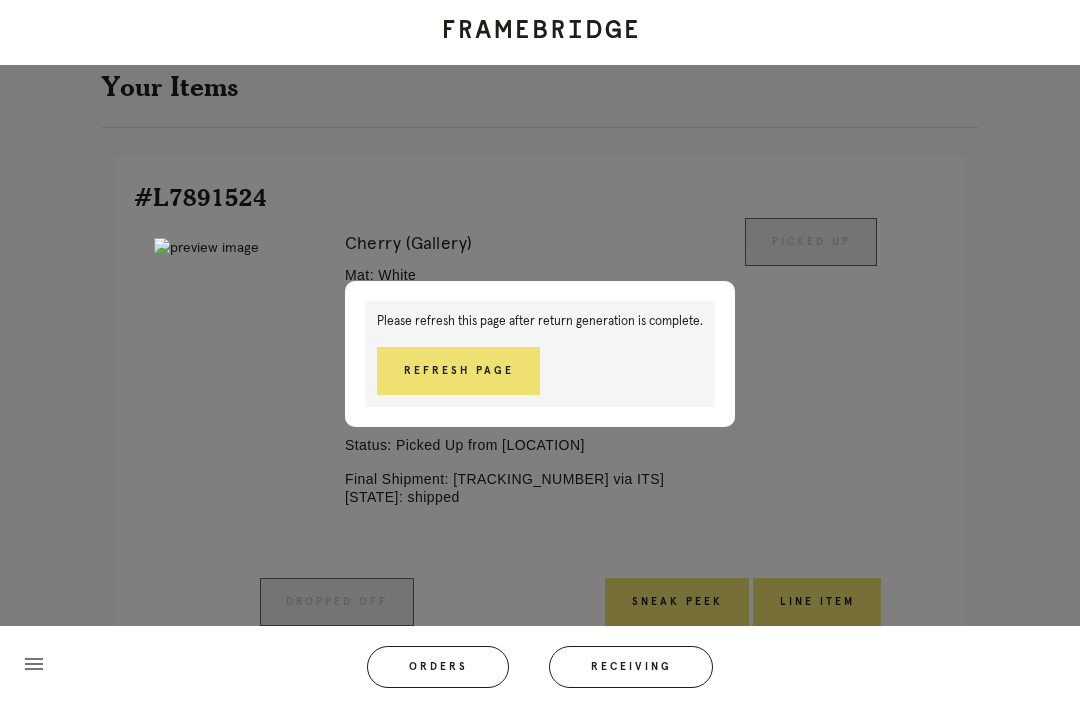click on "Refresh Page" at bounding box center (458, 371) 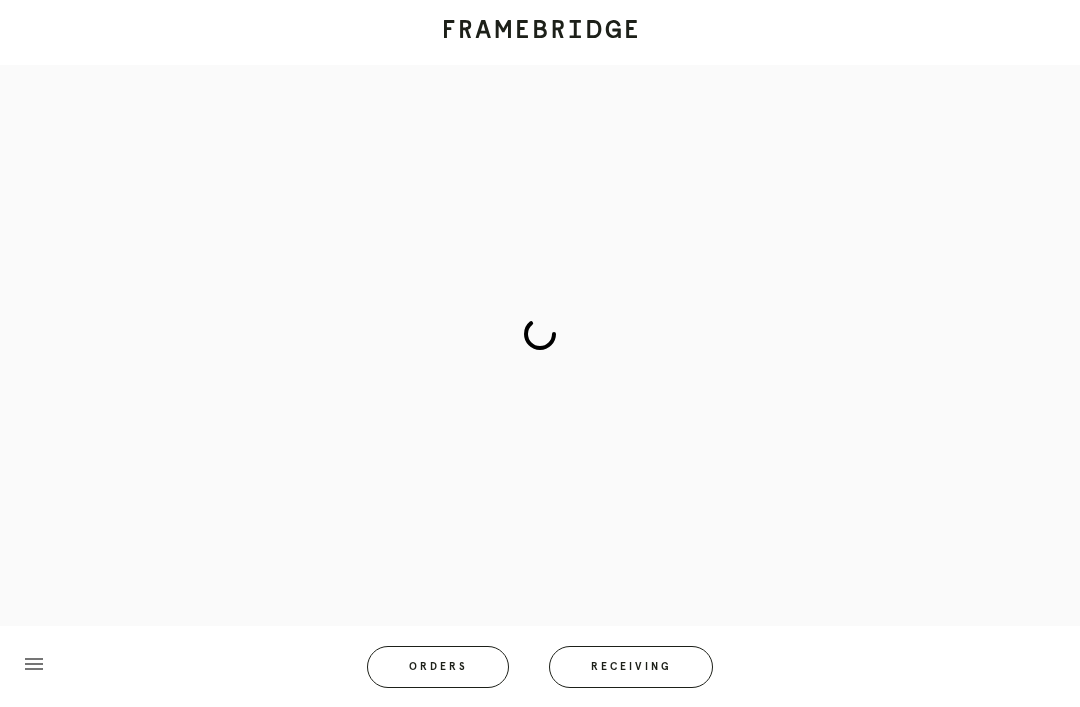 scroll, scrollTop: 83, scrollLeft: 0, axis: vertical 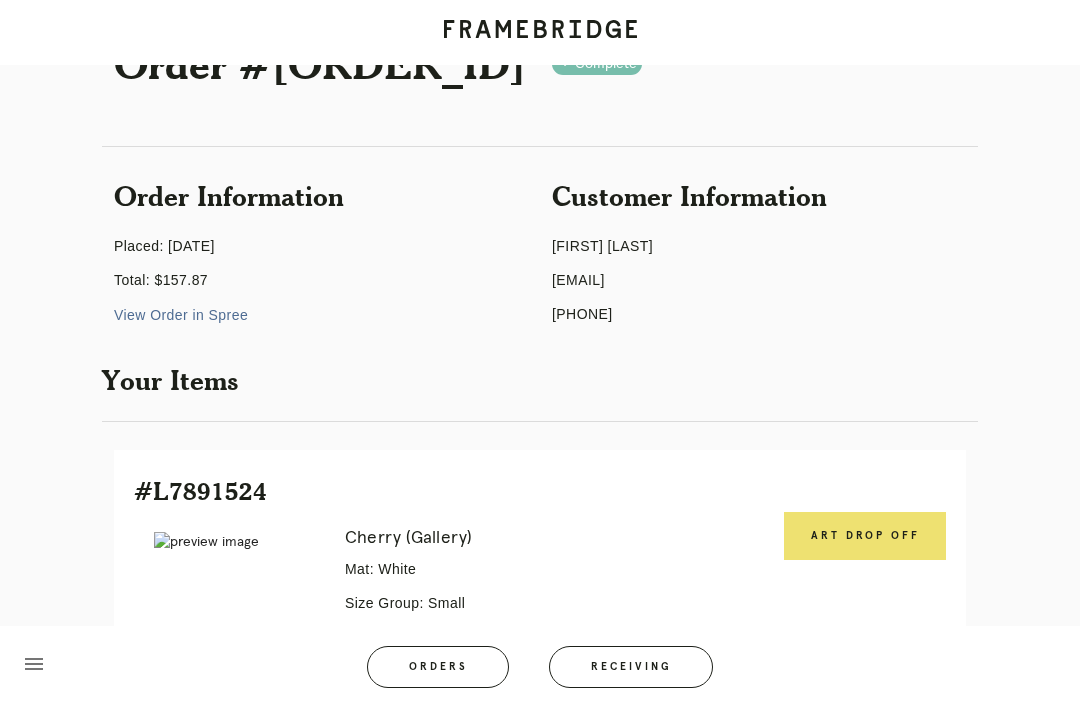 click on "Art drop off" at bounding box center (865, 536) 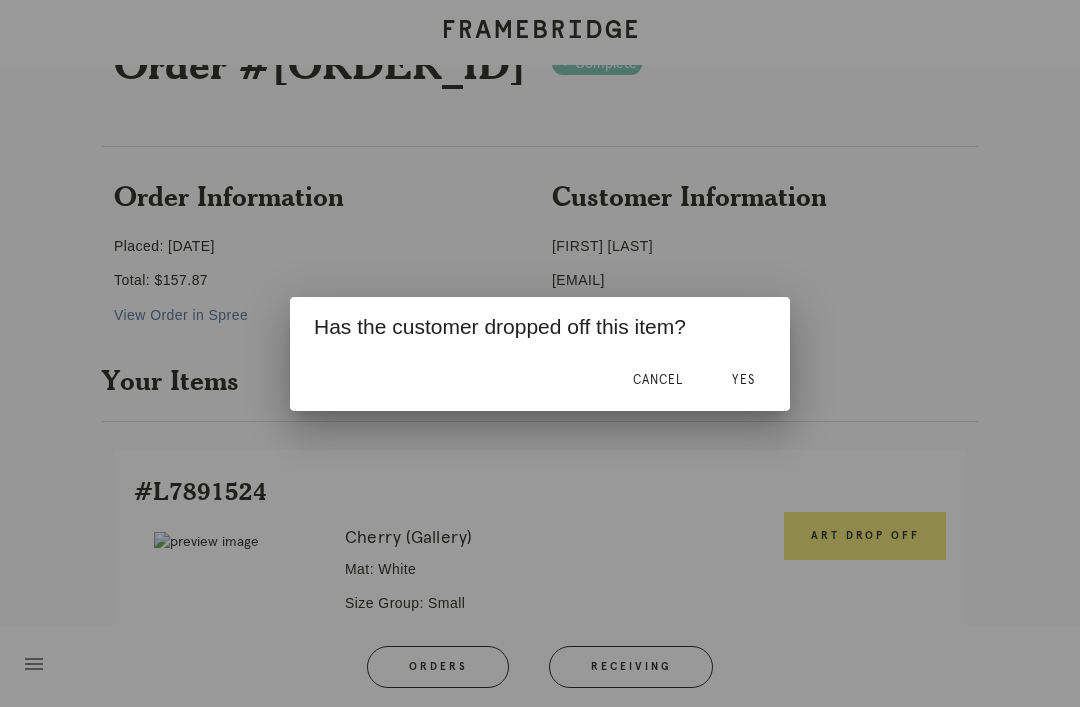 click on "Yes" at bounding box center [743, 380] 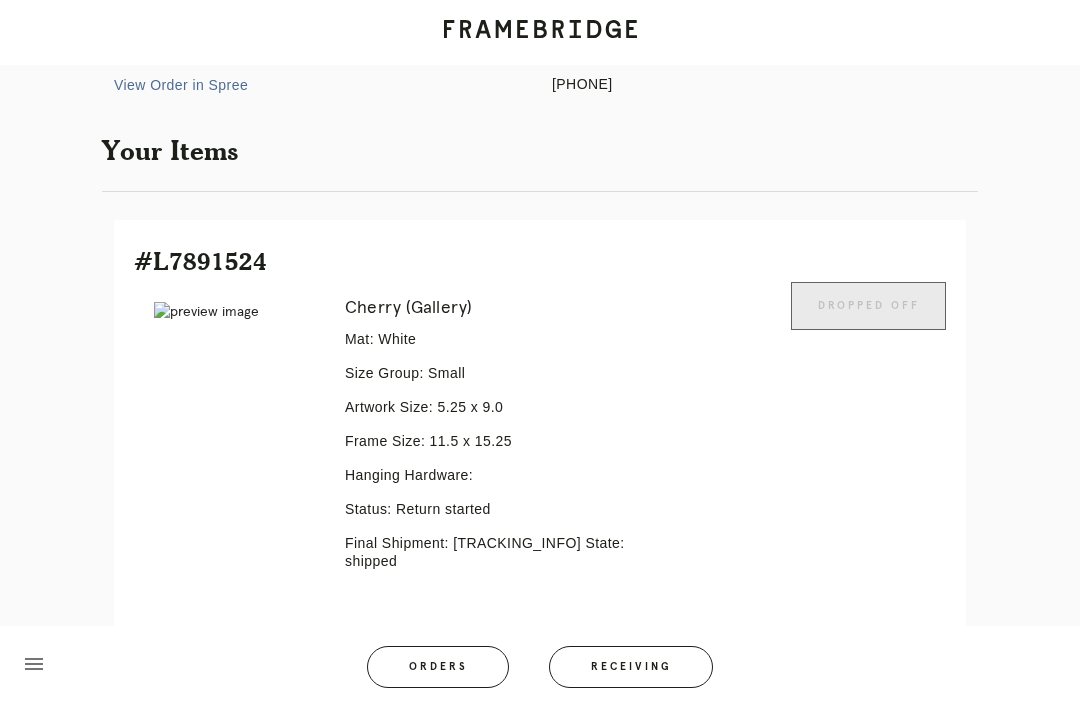 scroll, scrollTop: 378, scrollLeft: 0, axis: vertical 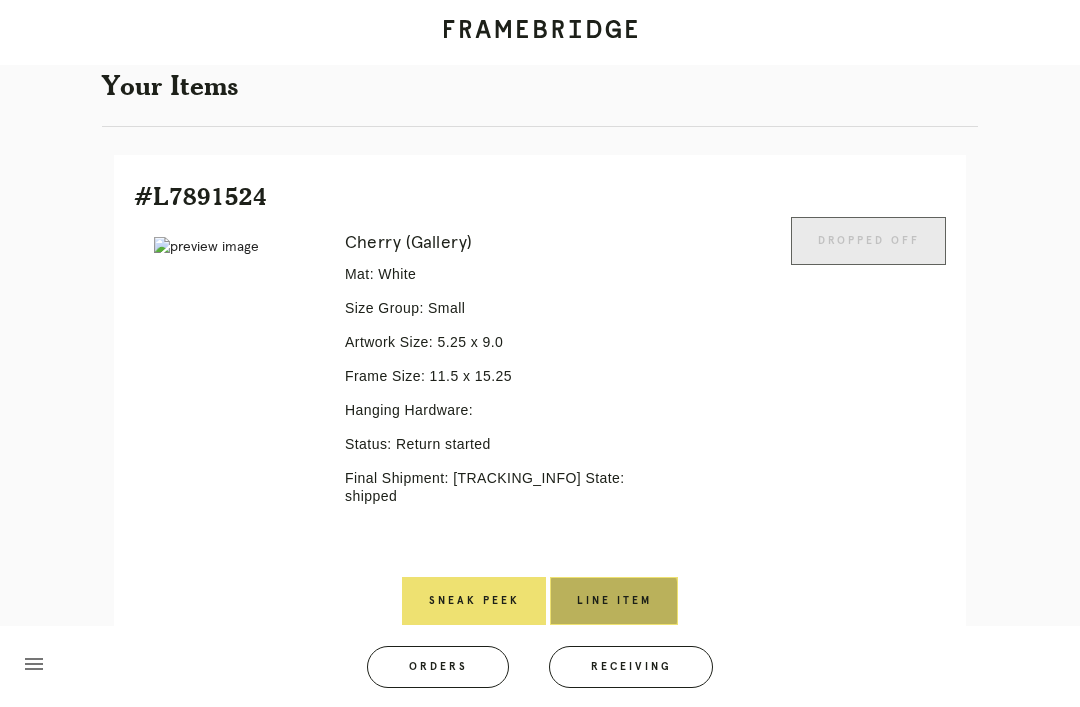 click on "Line Item" at bounding box center [614, 601] 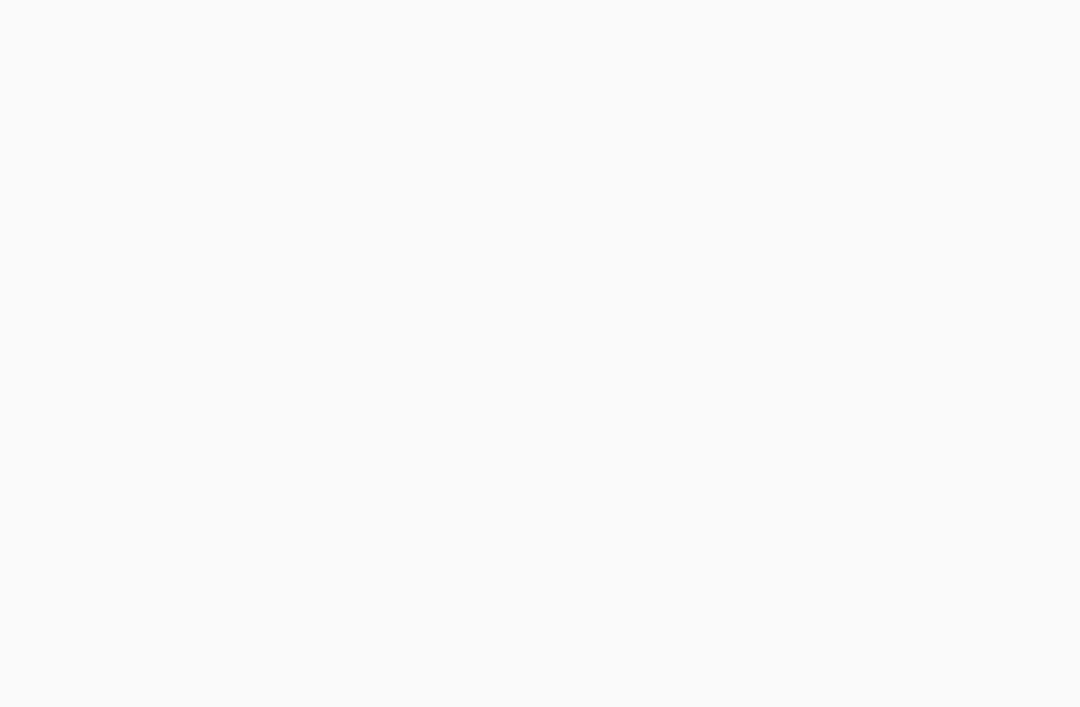 scroll, scrollTop: 0, scrollLeft: 0, axis: both 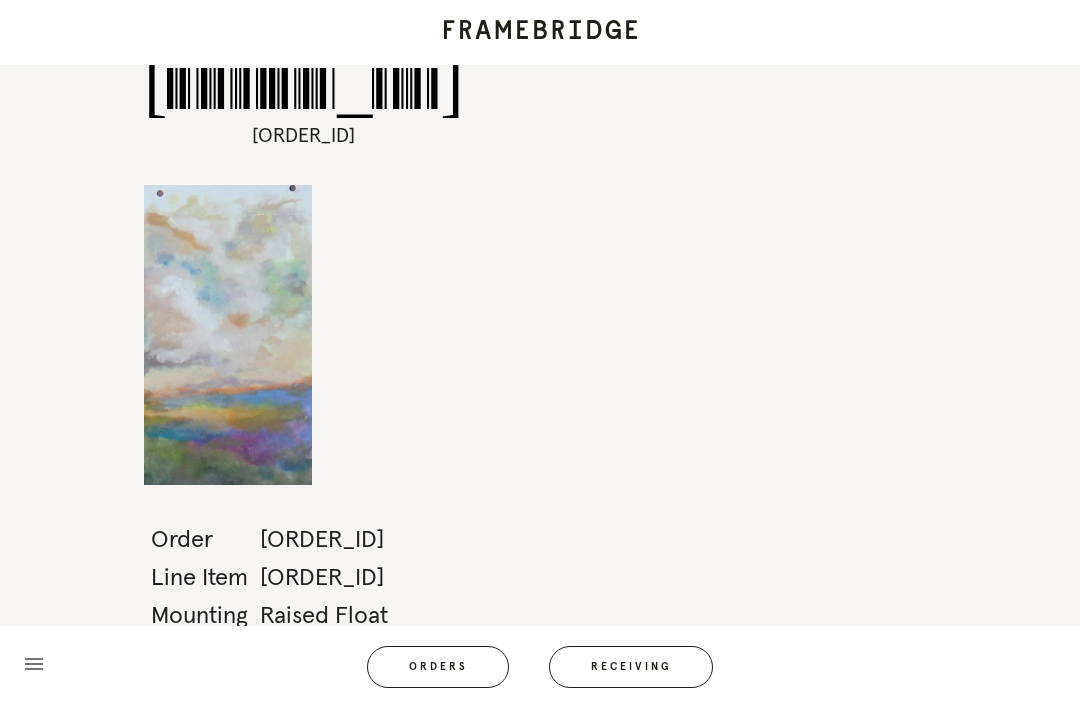 click on "Orders" at bounding box center (438, 667) 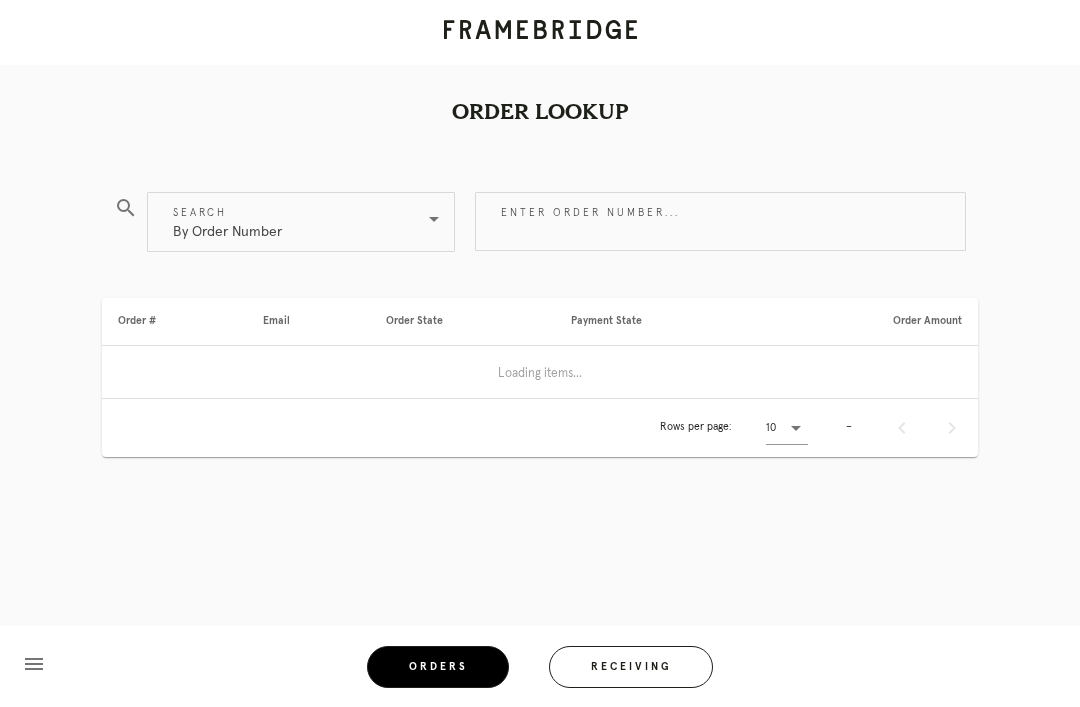 click on "Enter order number..." at bounding box center [720, 221] 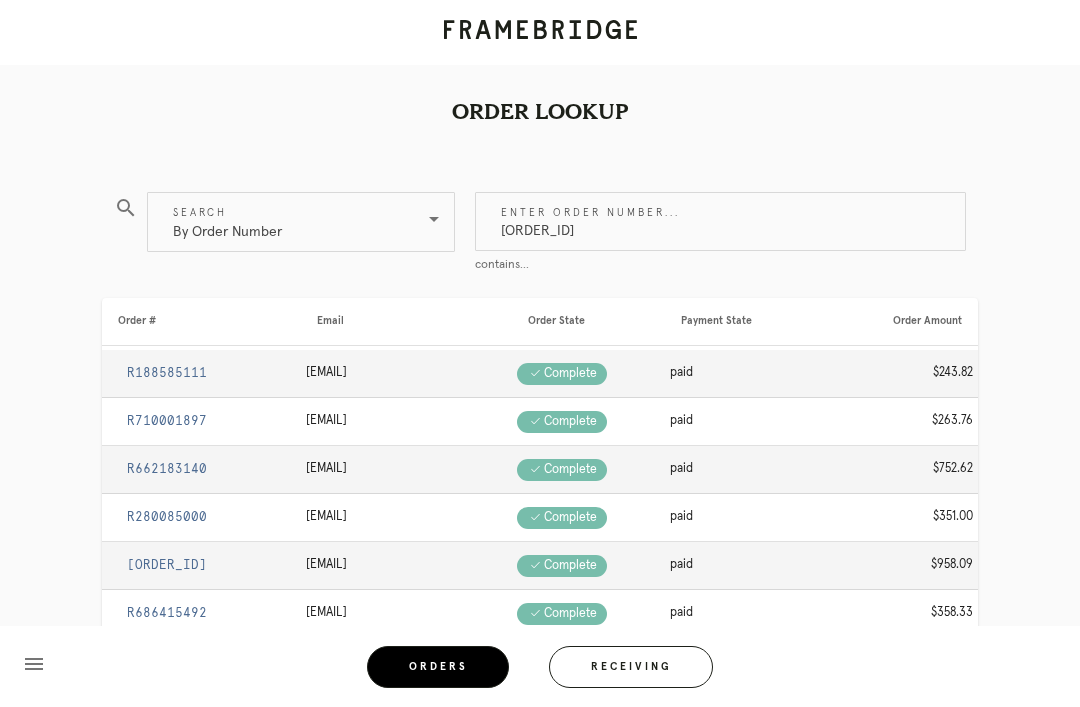 type on "M761673824" 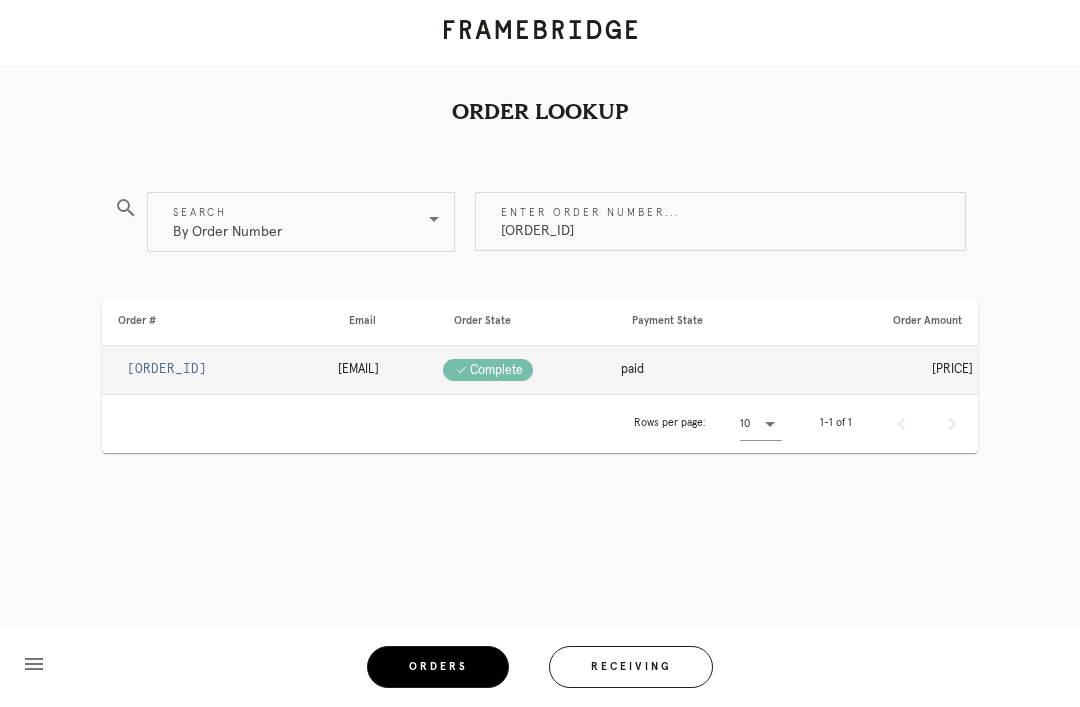 click on "R248771668" at bounding box center [167, 369] 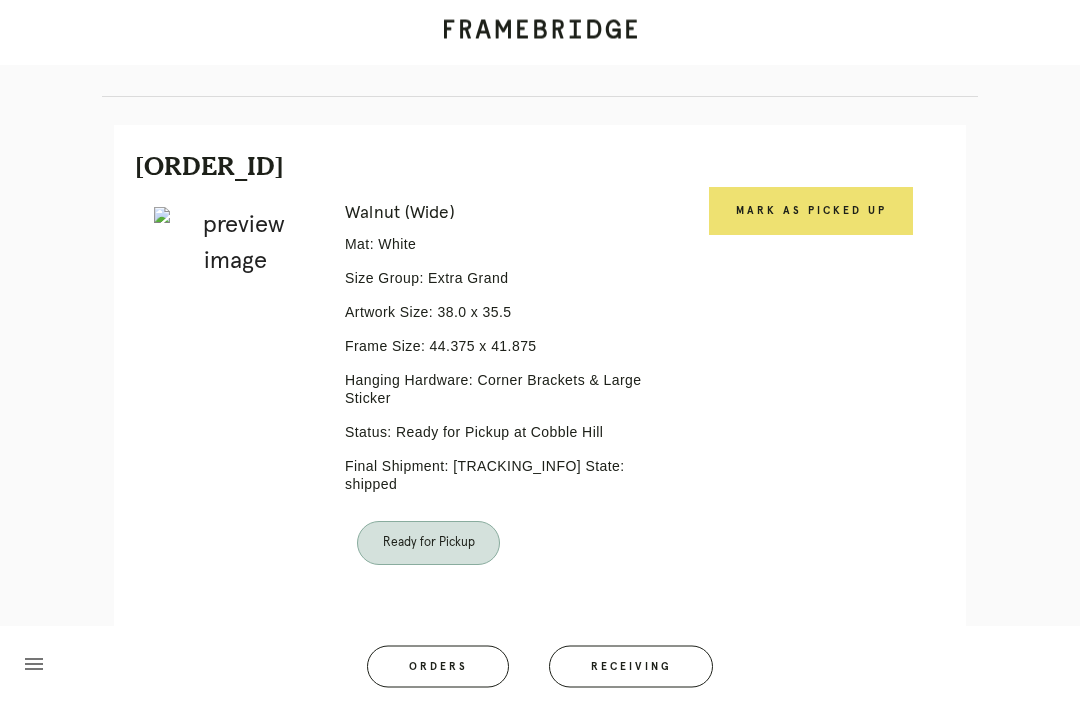 scroll, scrollTop: 404, scrollLeft: 0, axis: vertical 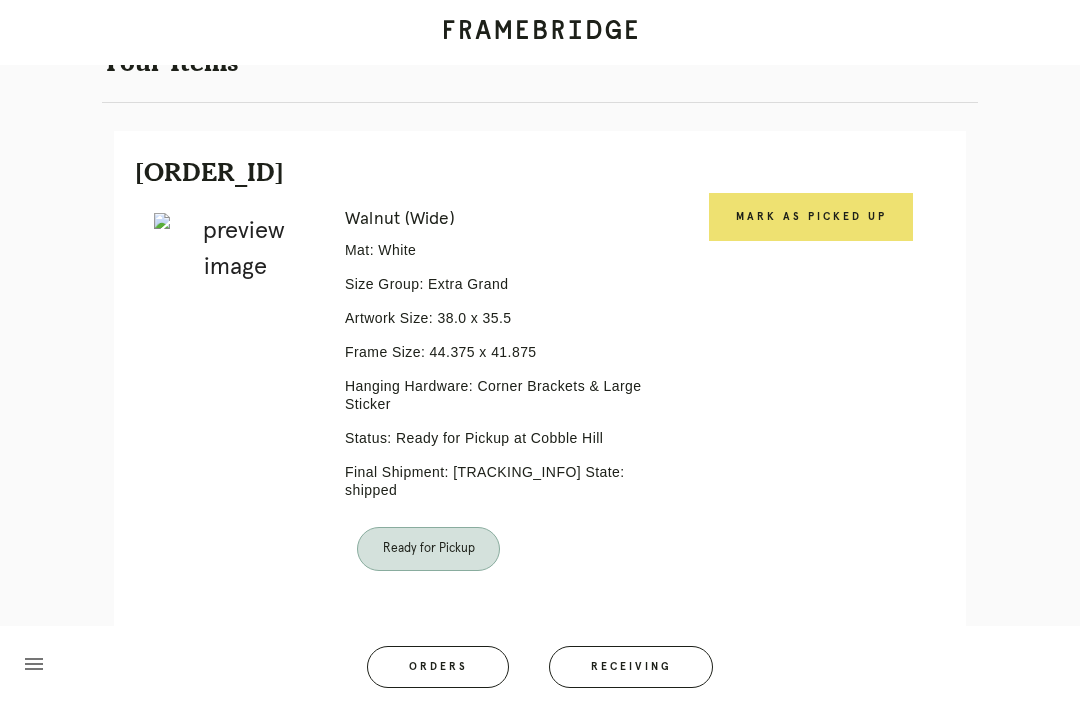 click on "Mark as Picked Up" at bounding box center (811, 217) 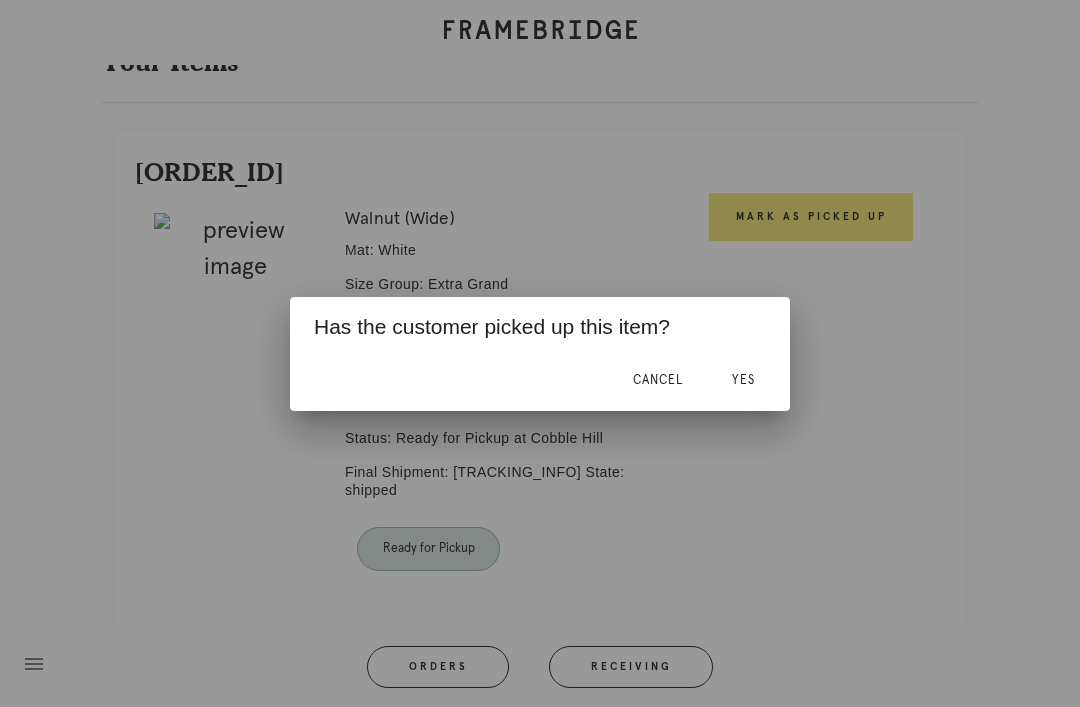 click on "Yes" at bounding box center [743, 381] 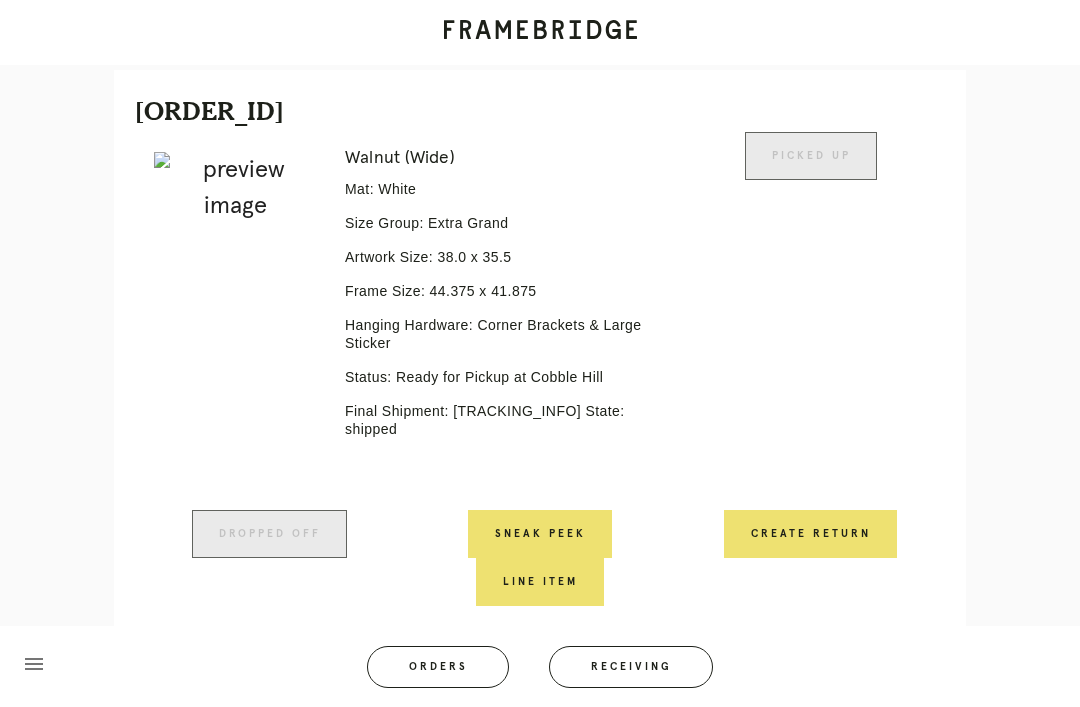scroll, scrollTop: 468, scrollLeft: 0, axis: vertical 